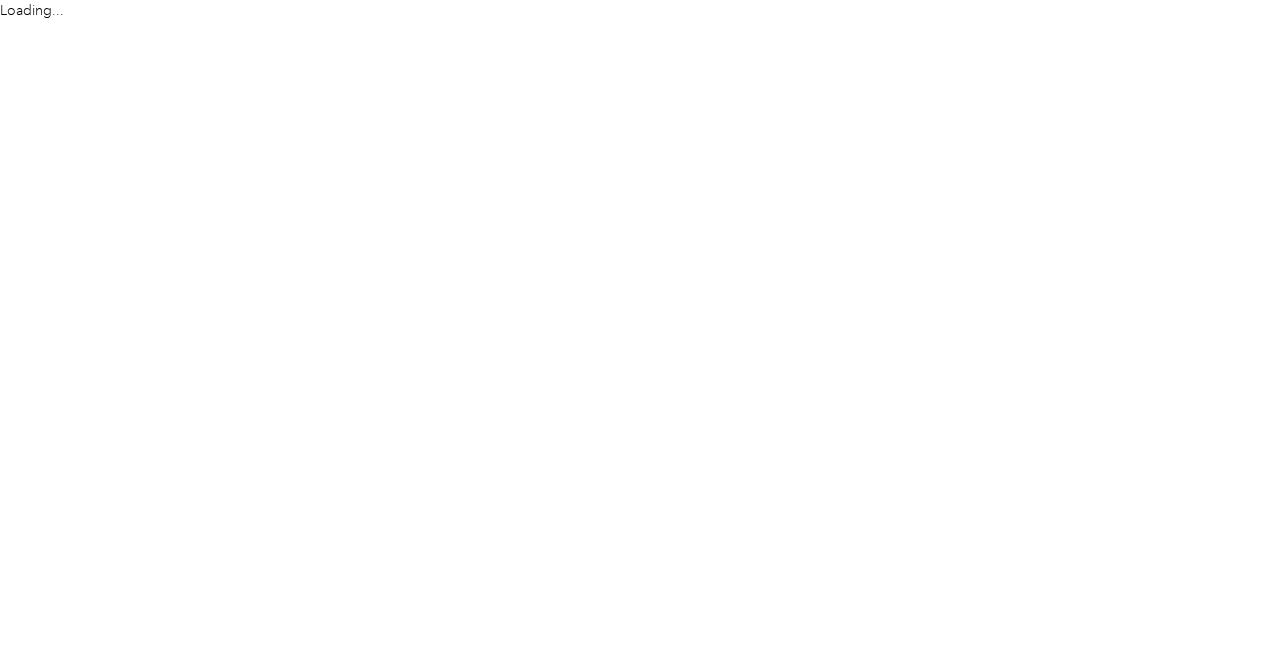 scroll, scrollTop: 0, scrollLeft: 0, axis: both 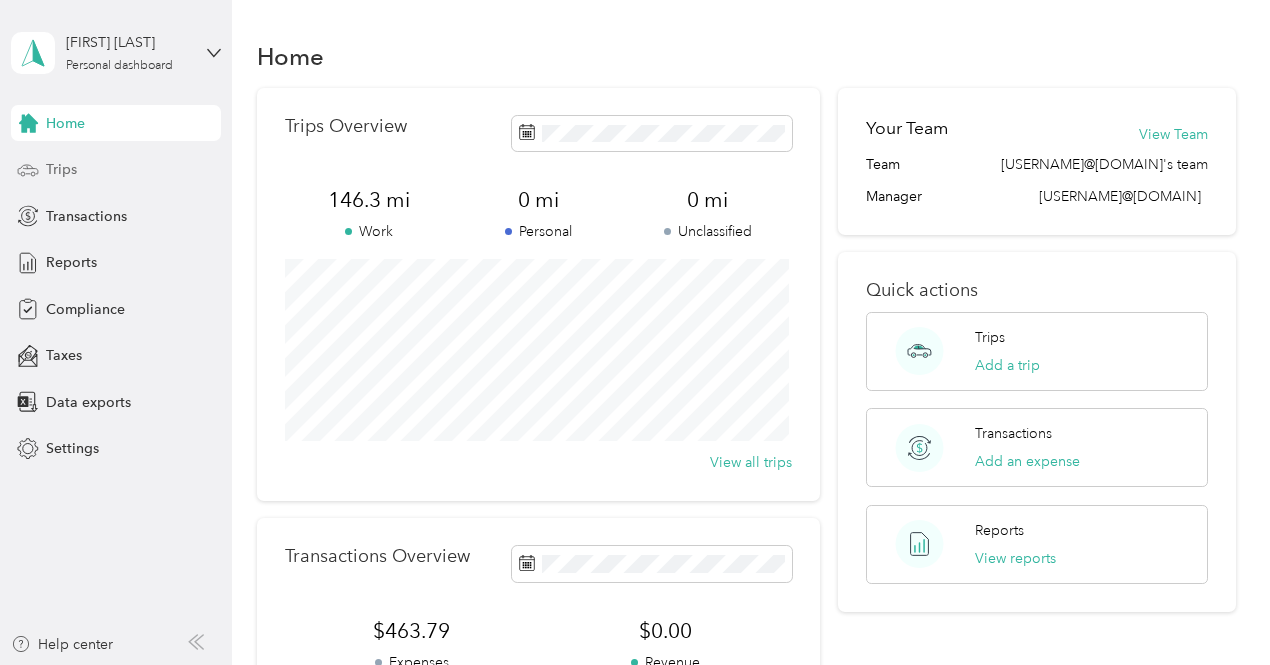 click on "Trips" at bounding box center (61, 169) 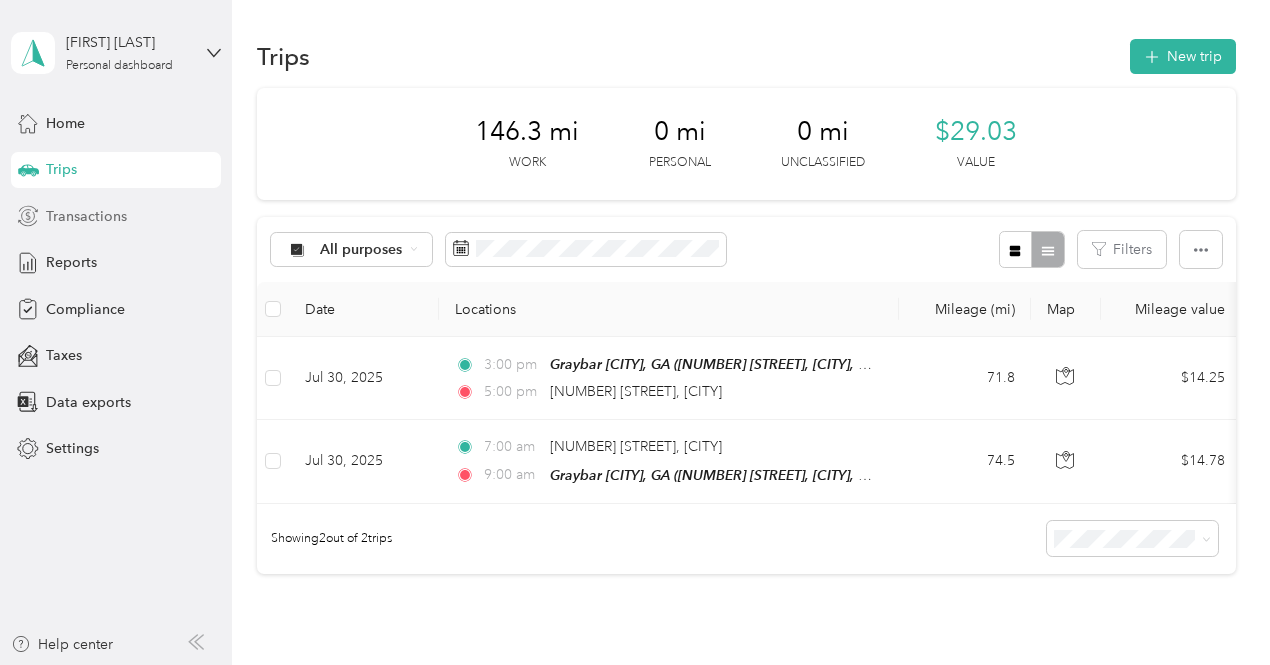 click on "Transactions" at bounding box center [86, 216] 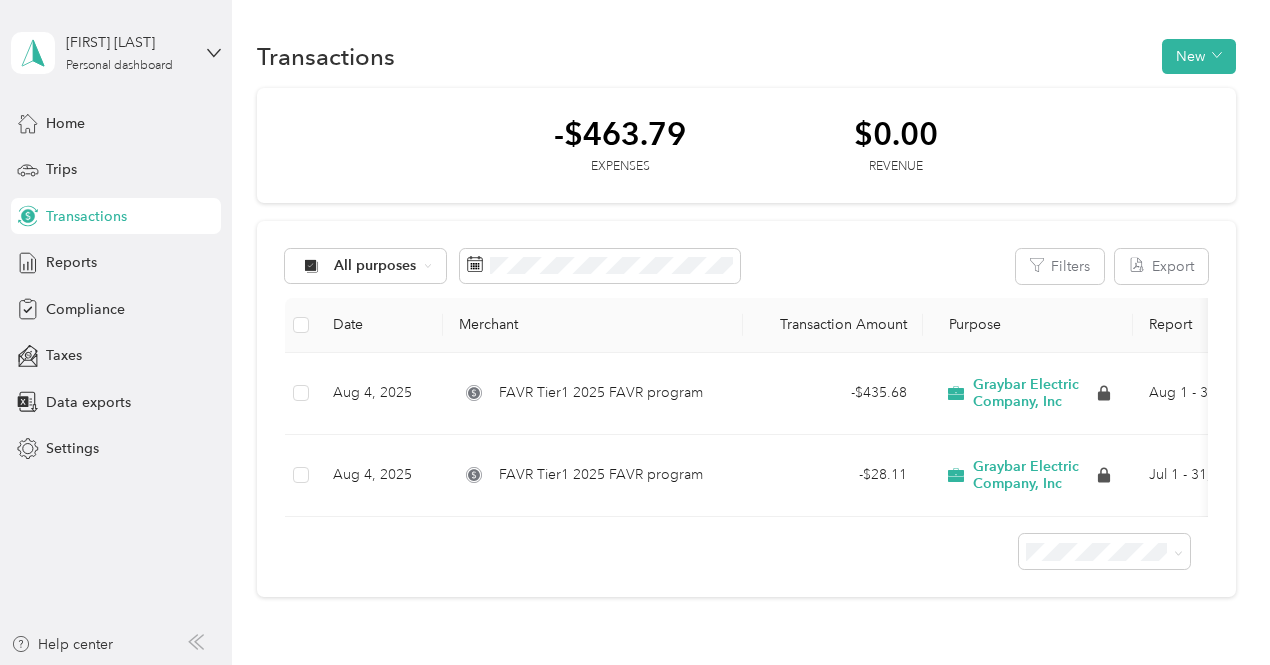 scroll, scrollTop: 0, scrollLeft: 130, axis: horizontal 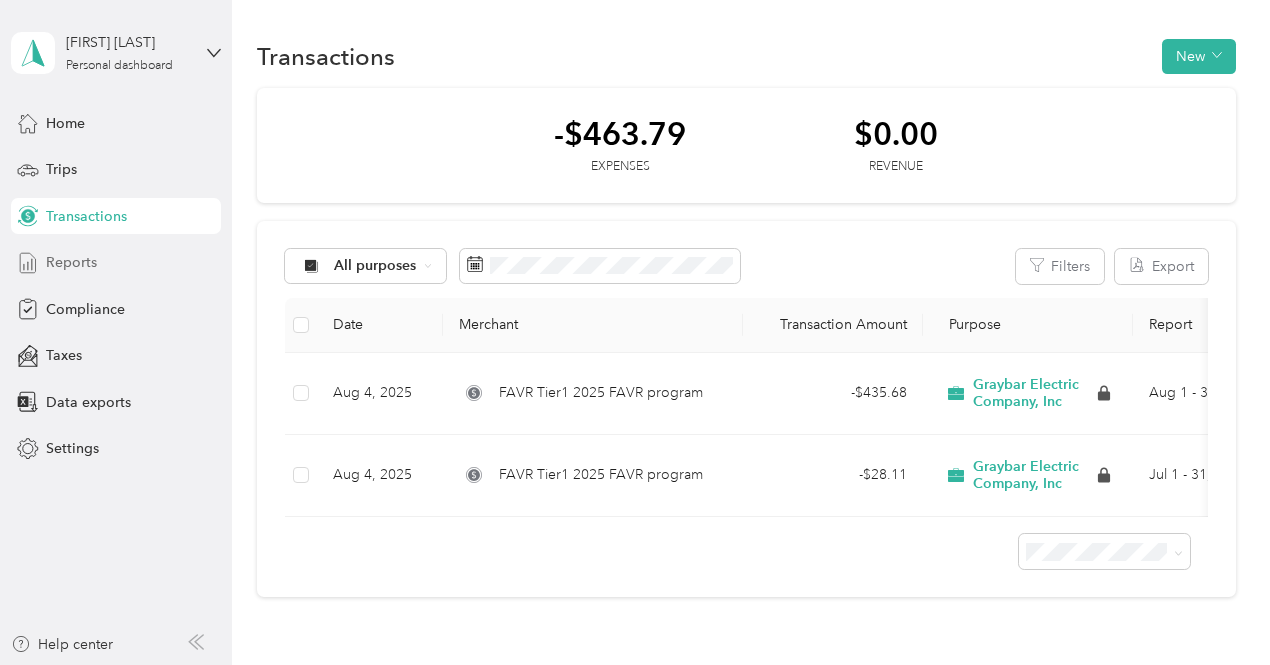click on "Reports" at bounding box center [71, 262] 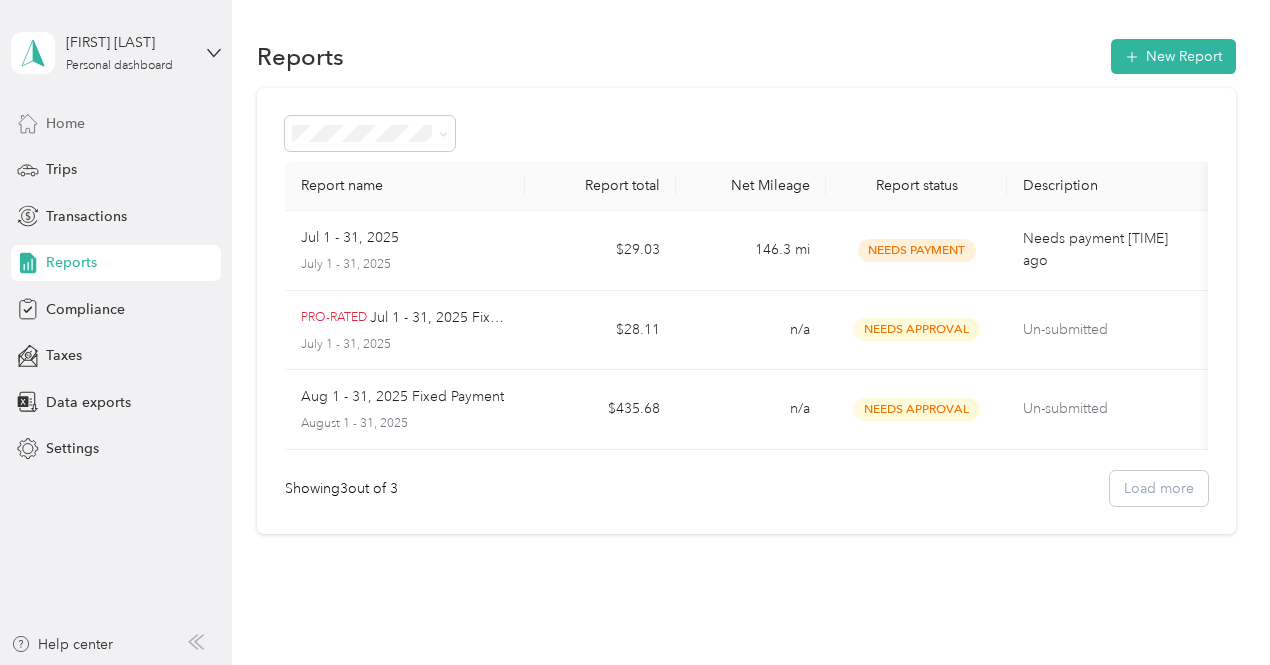 click on "Home" at bounding box center (65, 123) 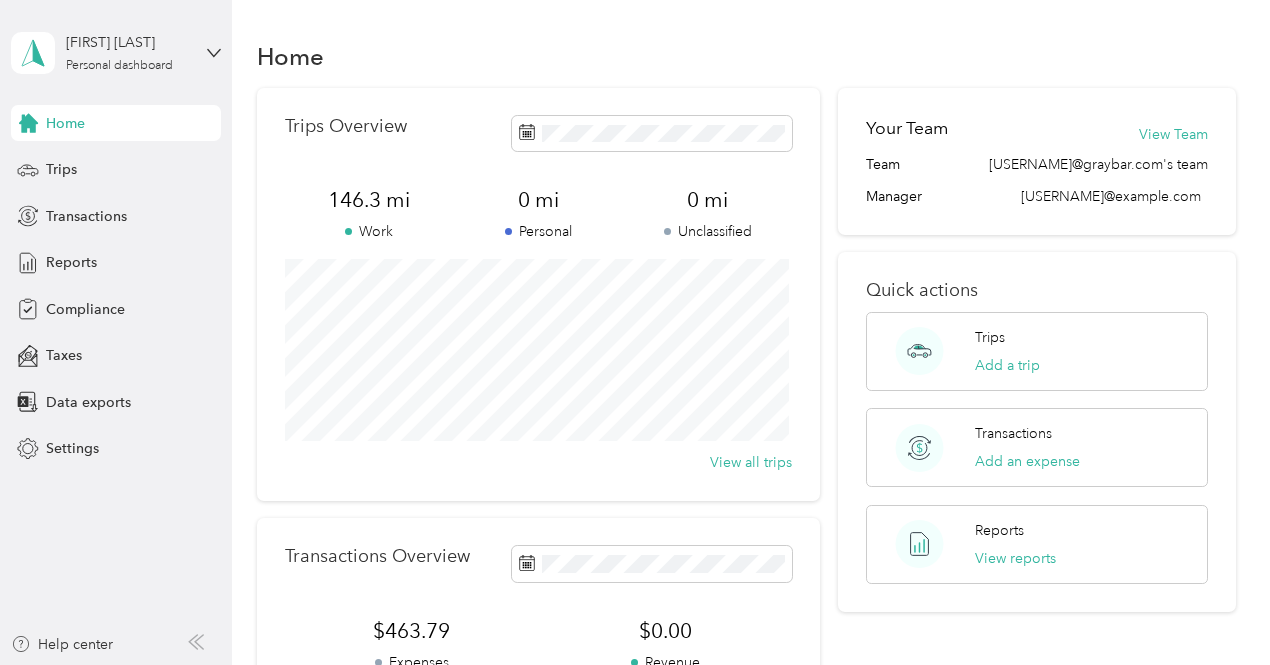 scroll, scrollTop: 0, scrollLeft: 0, axis: both 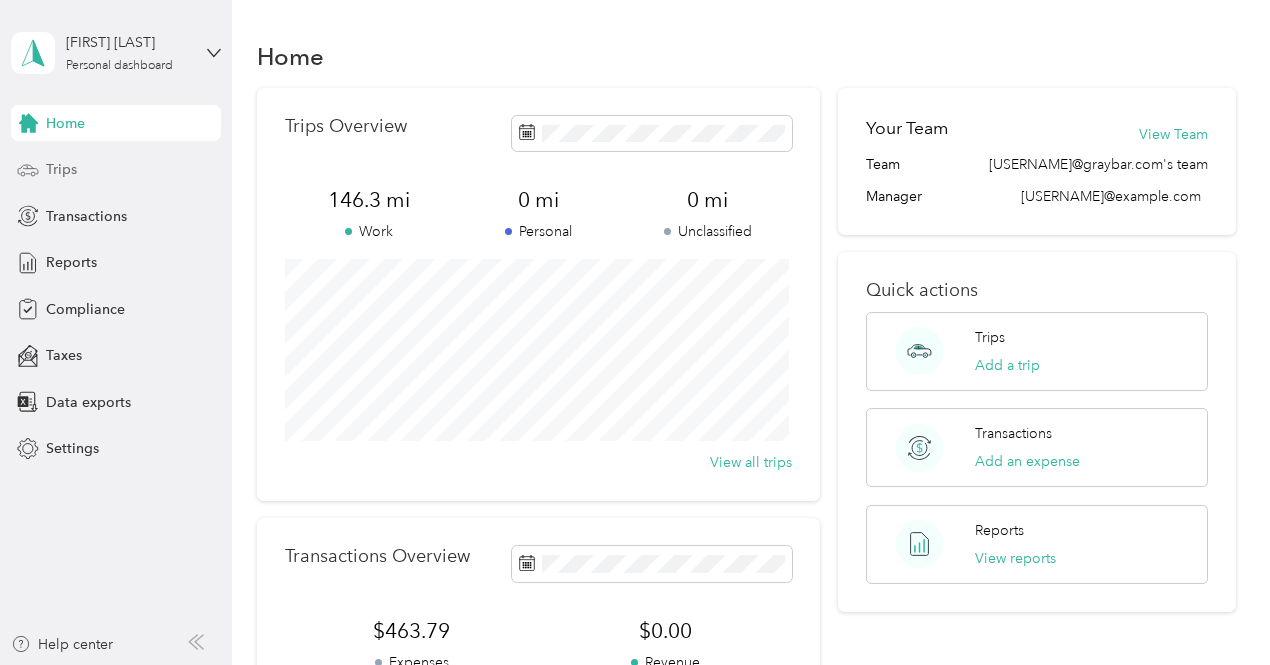 click on "Trips" at bounding box center (61, 169) 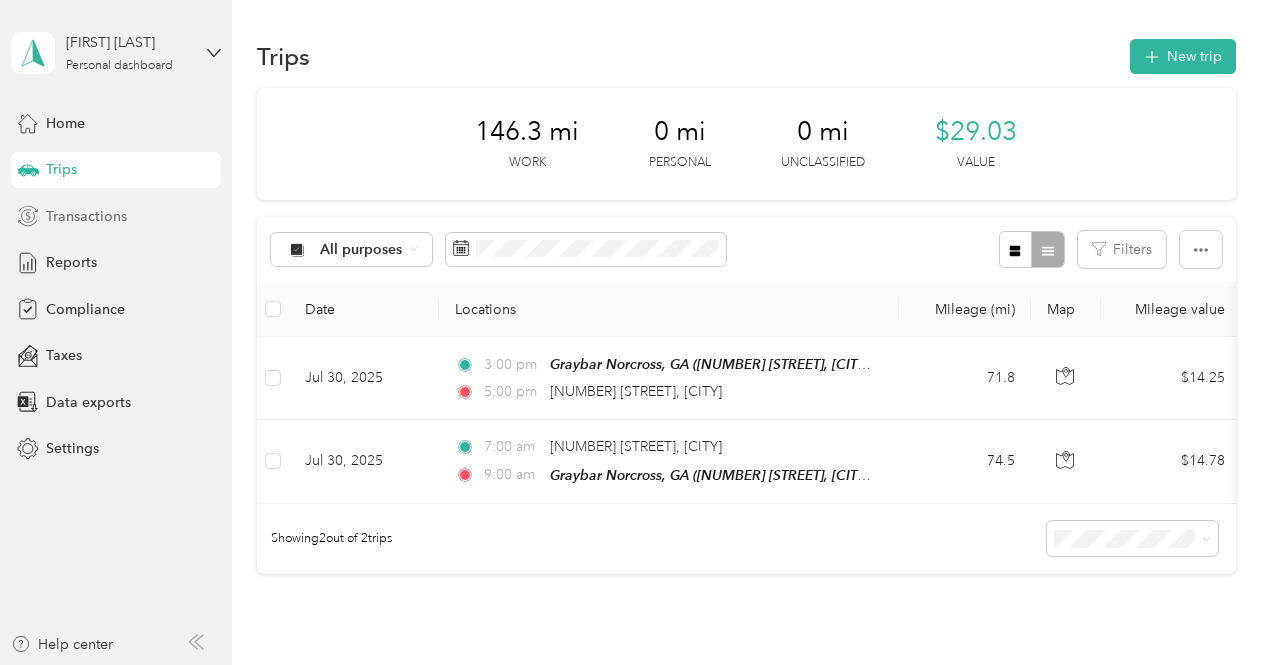 click on "Transactions" at bounding box center (86, 216) 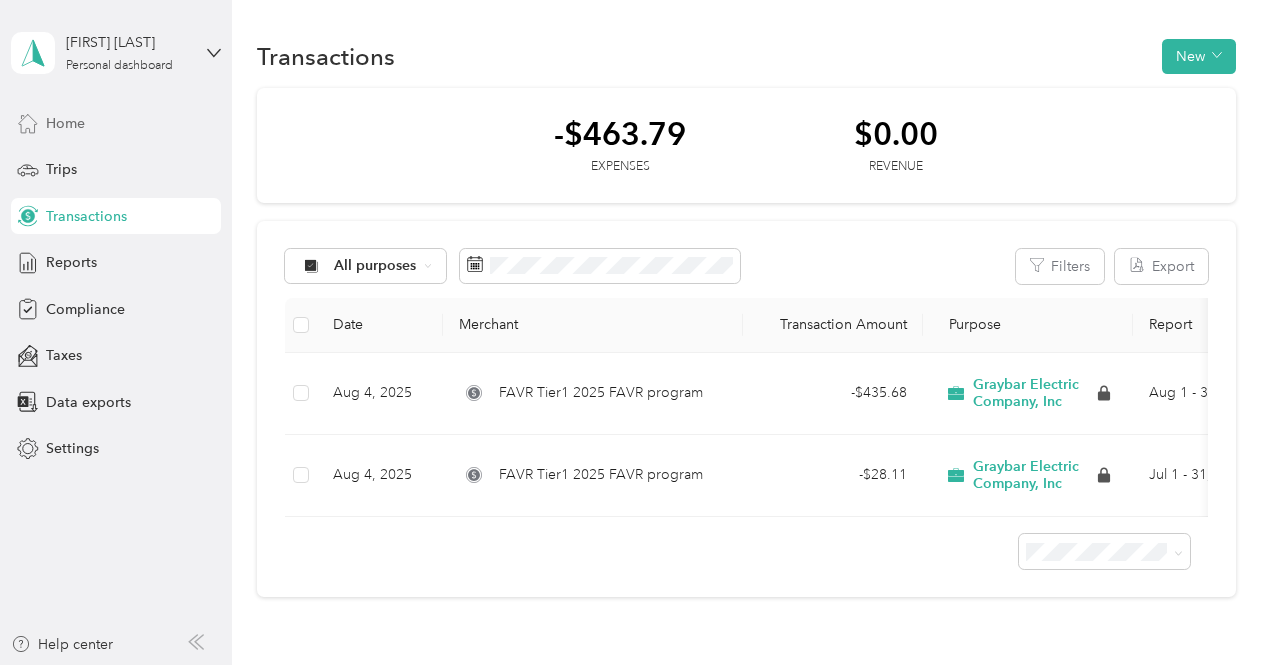 click on "Home" at bounding box center [65, 123] 